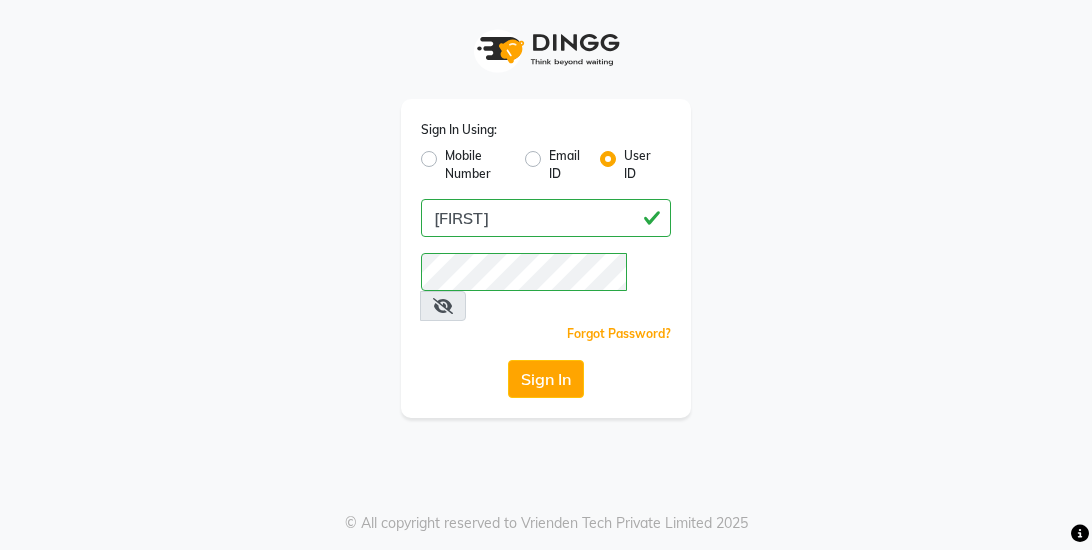 scroll, scrollTop: 0, scrollLeft: 0, axis: both 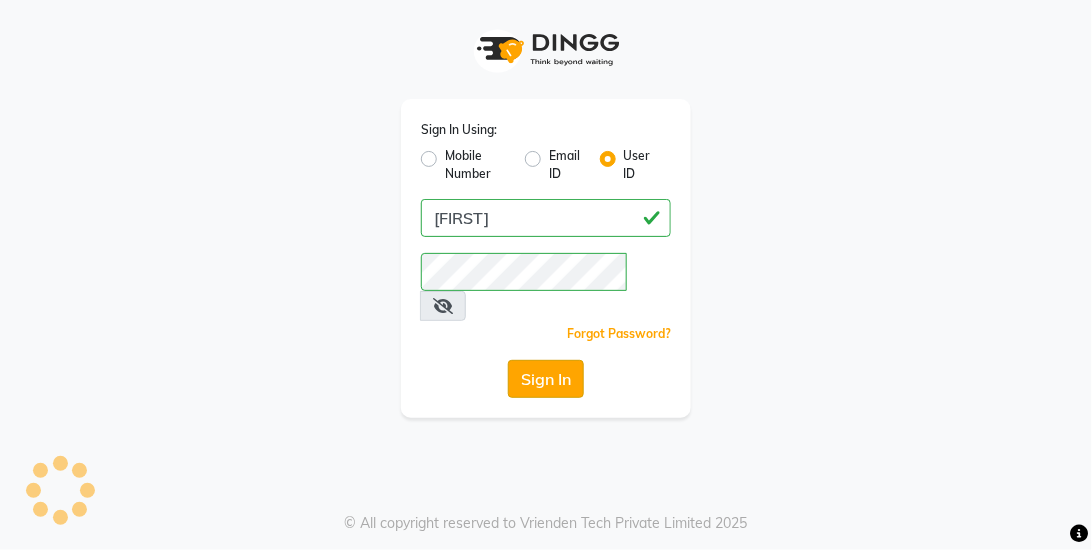 click on "Sign In" 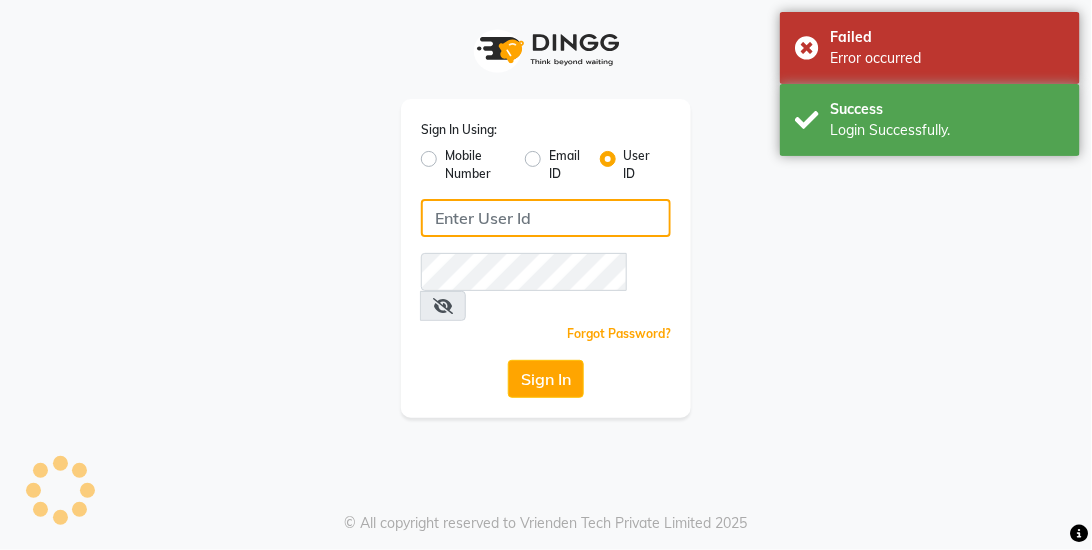 click 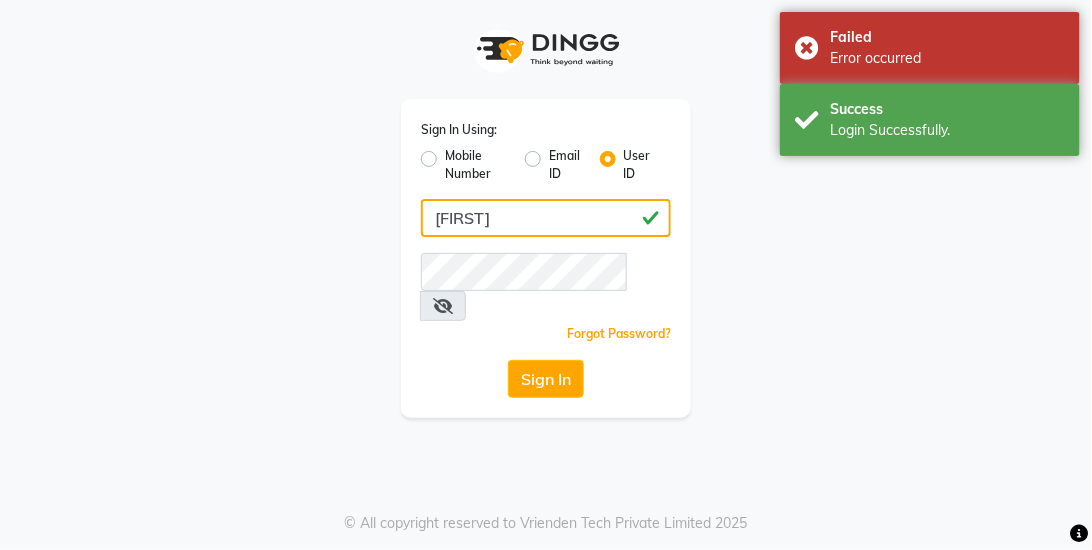 type on "[FIRST]" 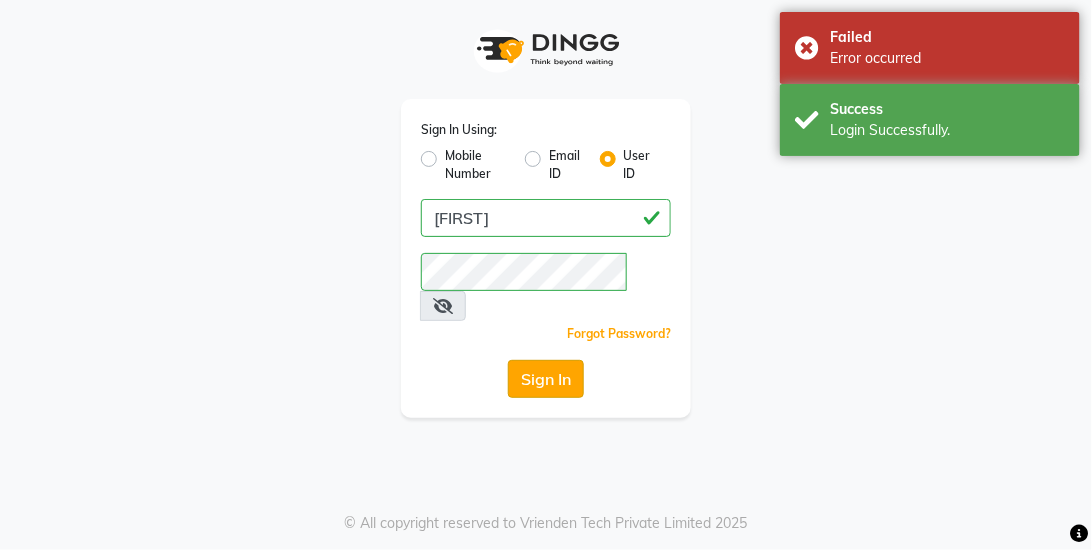 click on "Sign In" 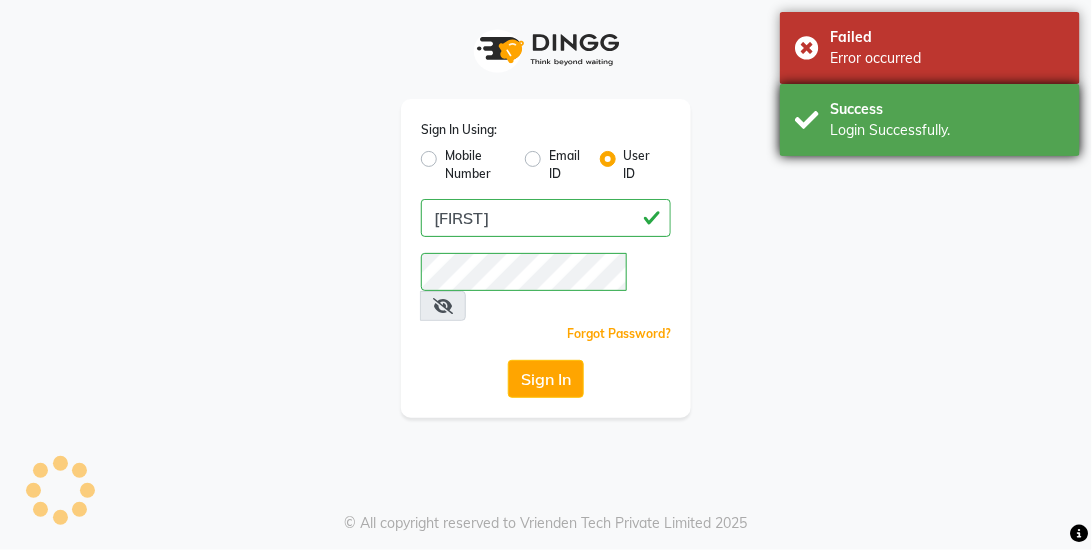 click on "Success   Login Successfully." at bounding box center (930, 120) 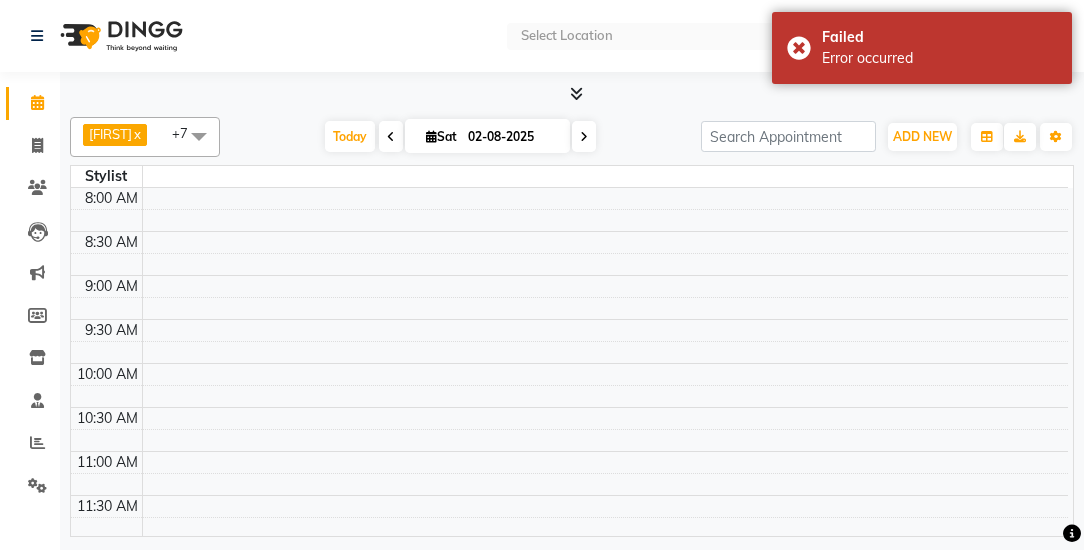 select on "en" 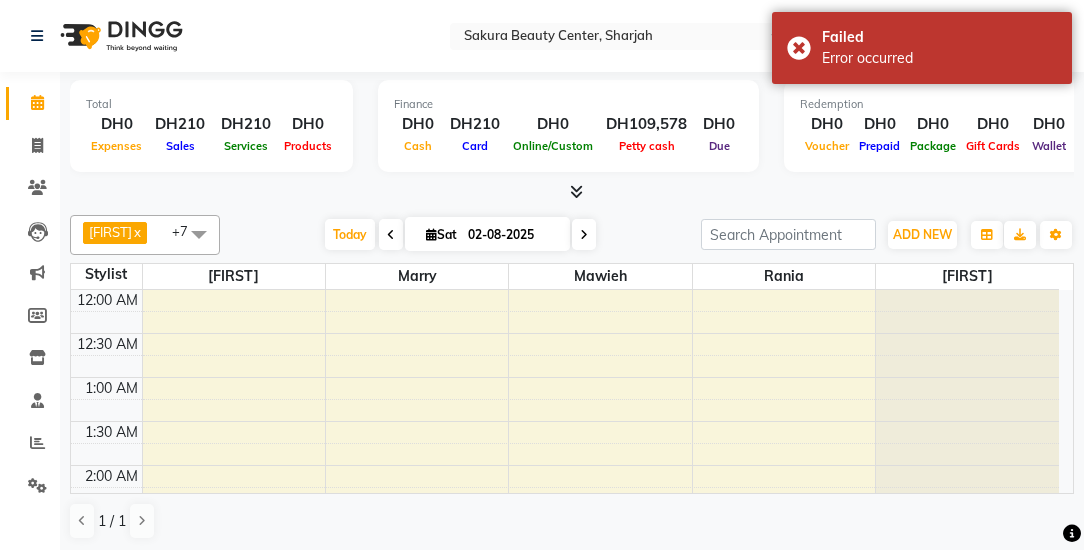 scroll, scrollTop: 518, scrollLeft: 0, axis: vertical 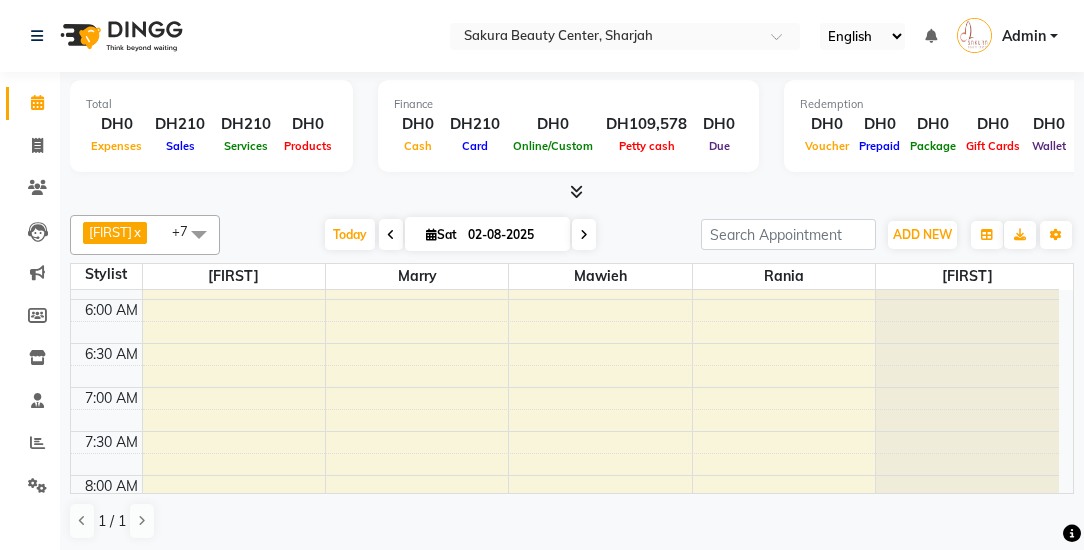 drag, startPoint x: 924, startPoint y: 154, endPoint x: 742, endPoint y: 205, distance: 189.01057 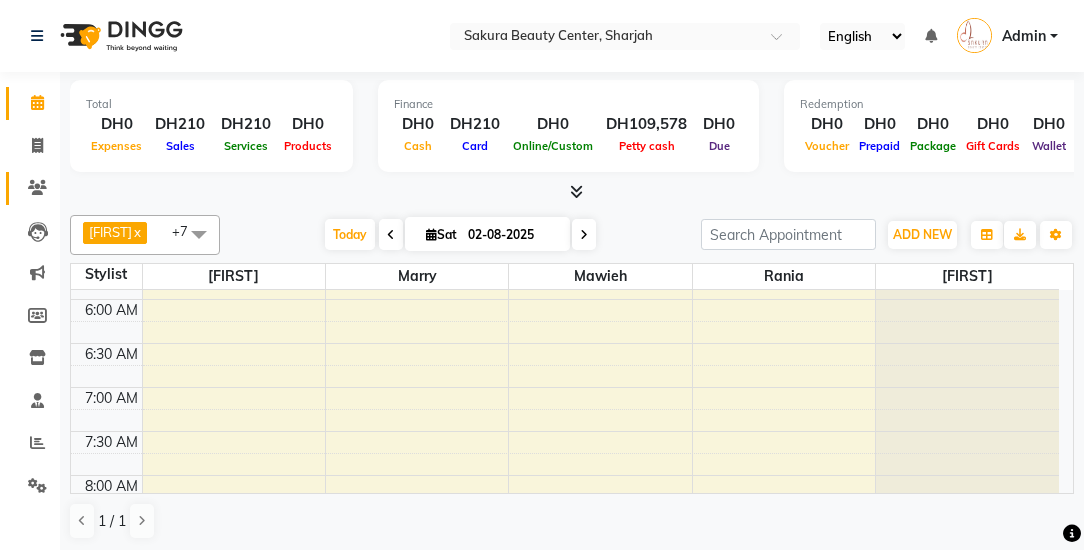 click on "Clients" 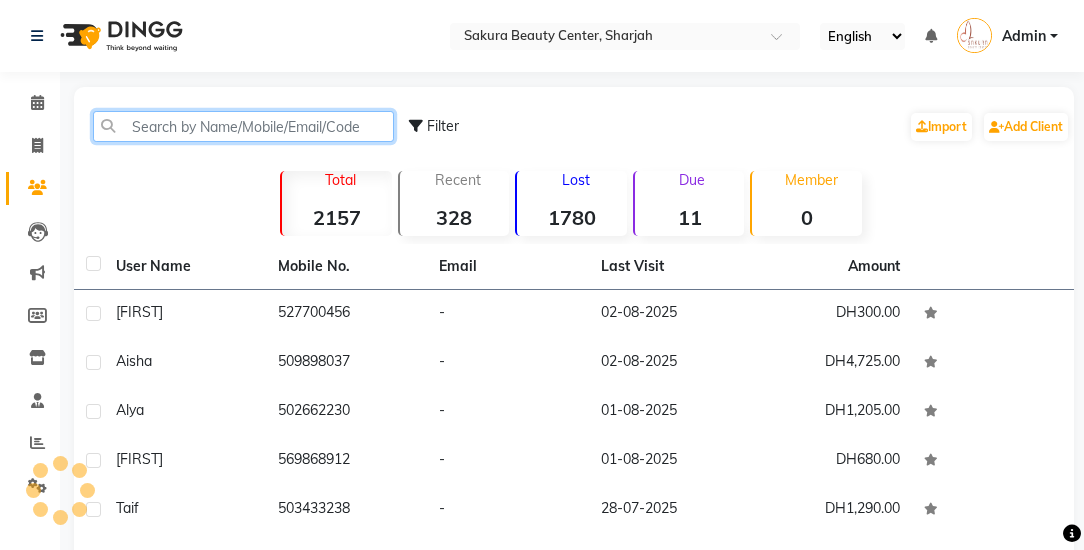 click 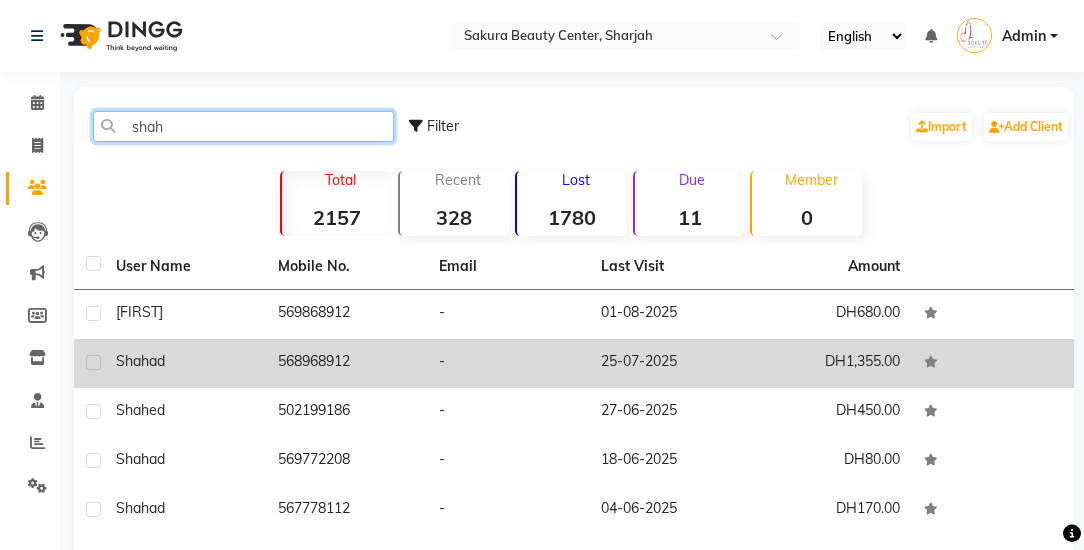 type on "shah" 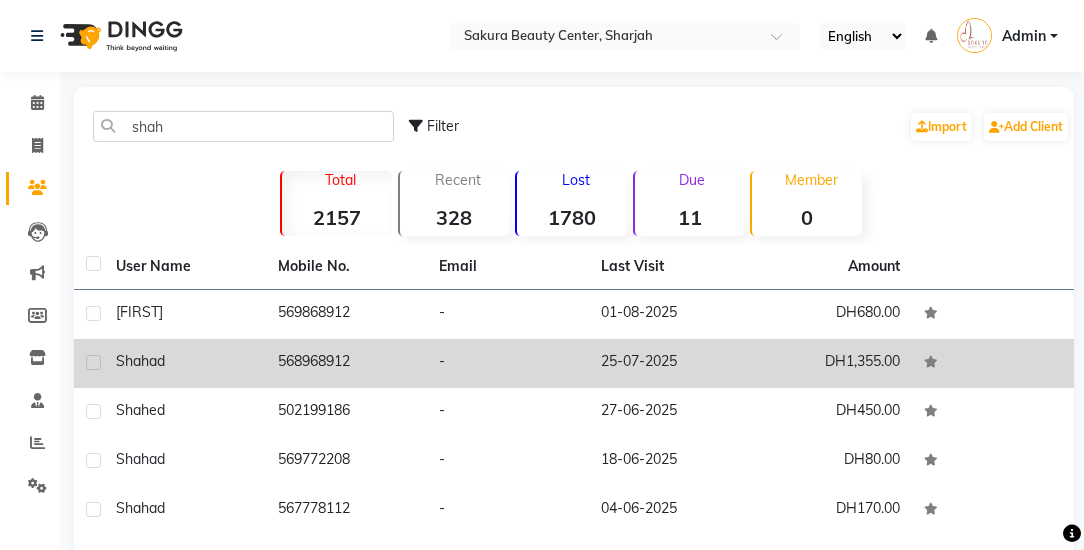click on "568968912" 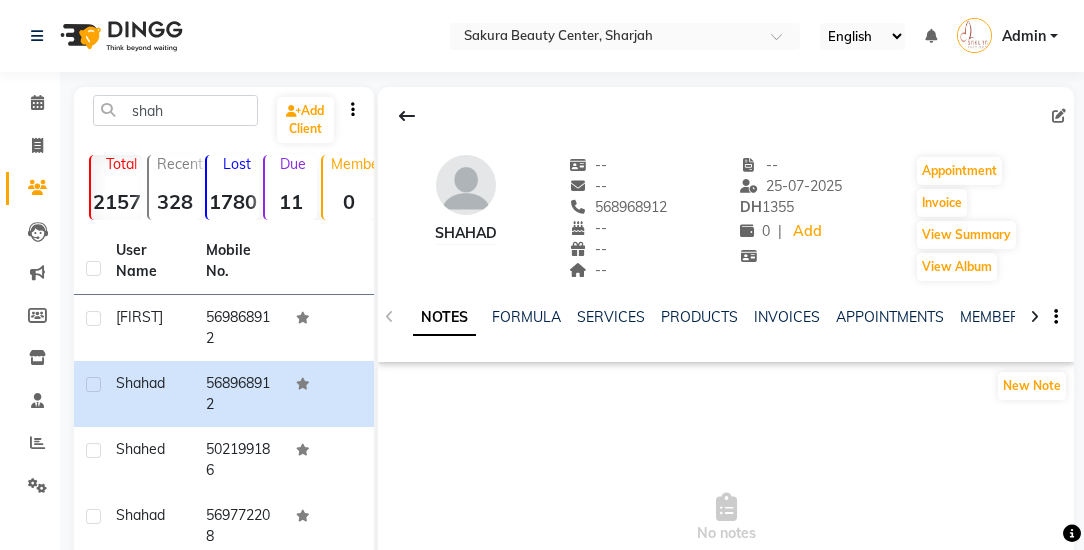 click 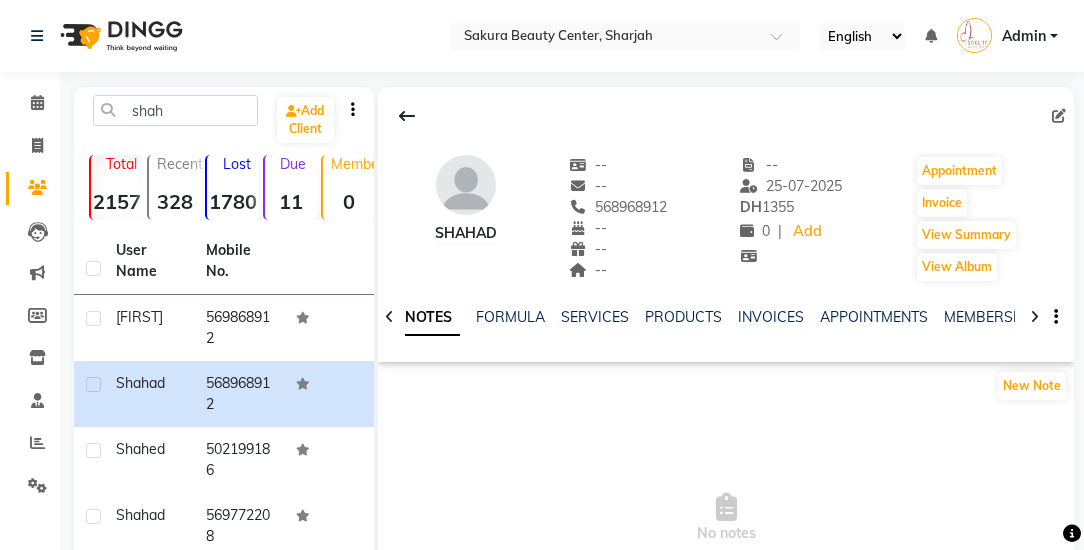 click 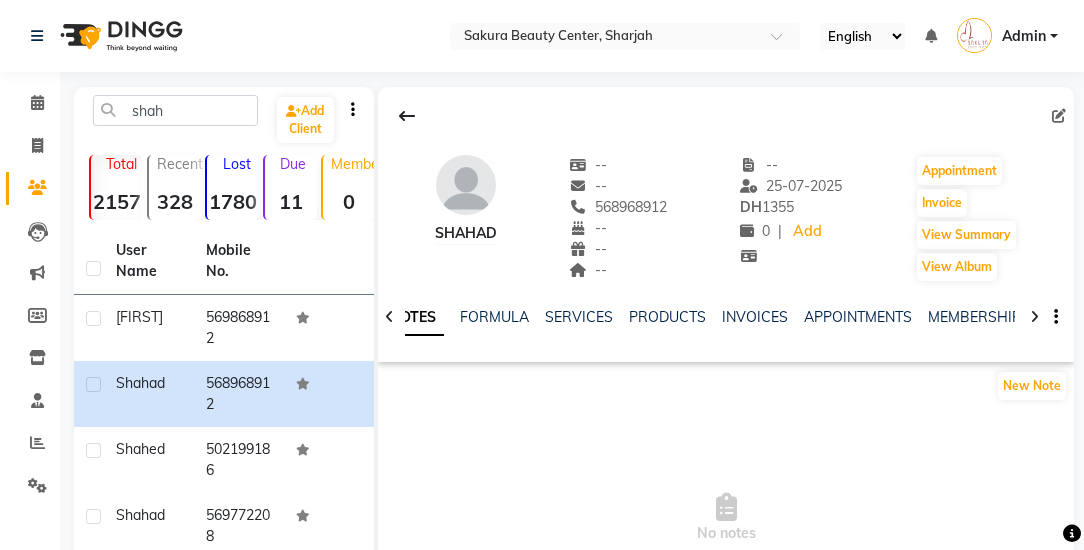 click 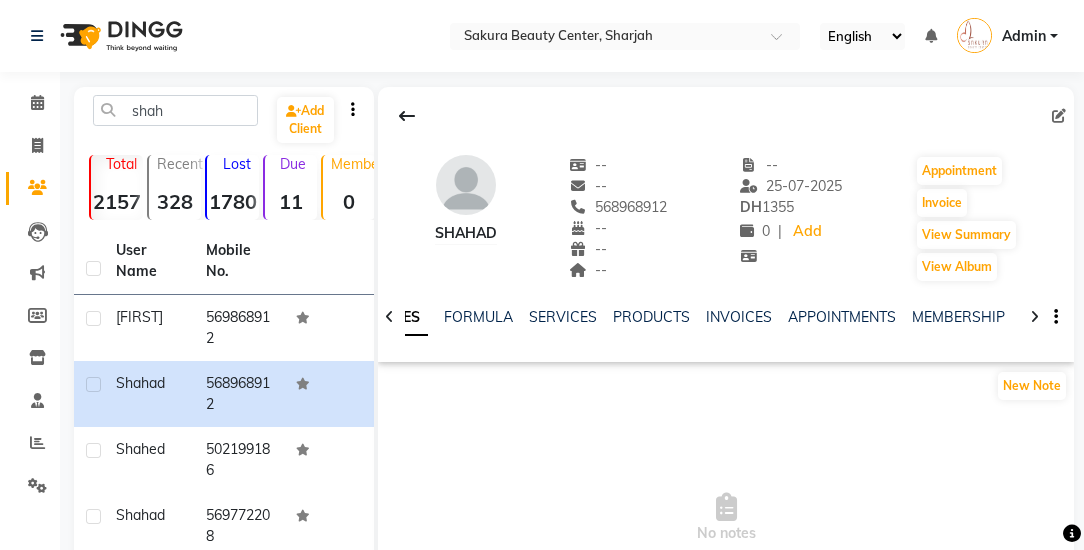 click 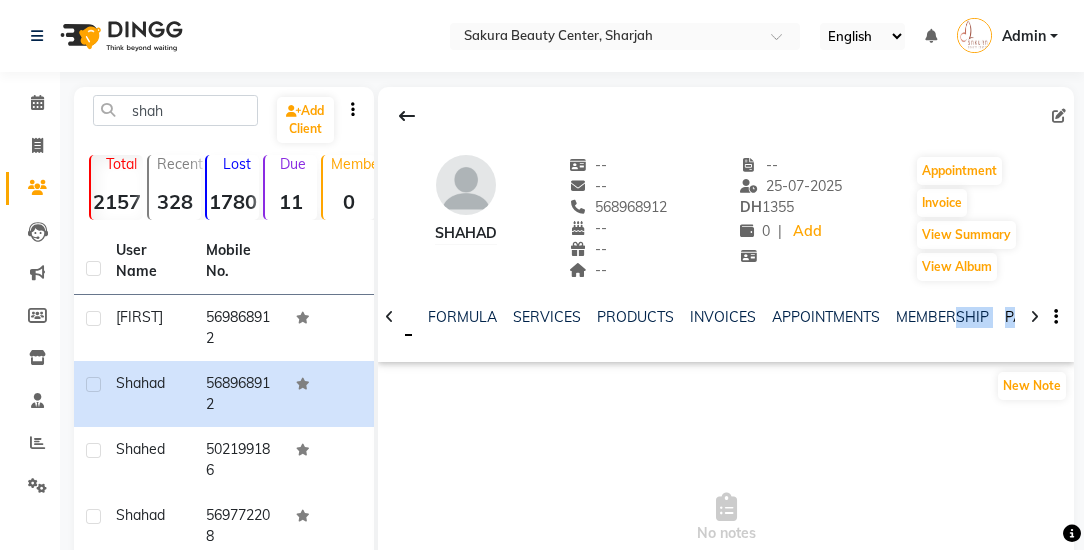 scroll, scrollTop: 0, scrollLeft: 38, axis: horizontal 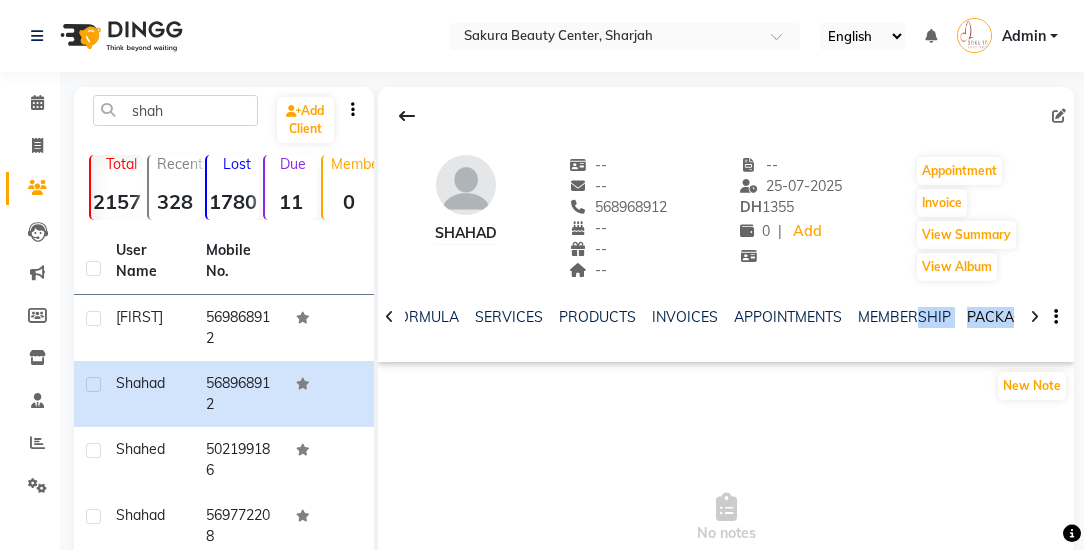 drag, startPoint x: 1029, startPoint y: 321, endPoint x: 1008, endPoint y: 313, distance: 22.472204 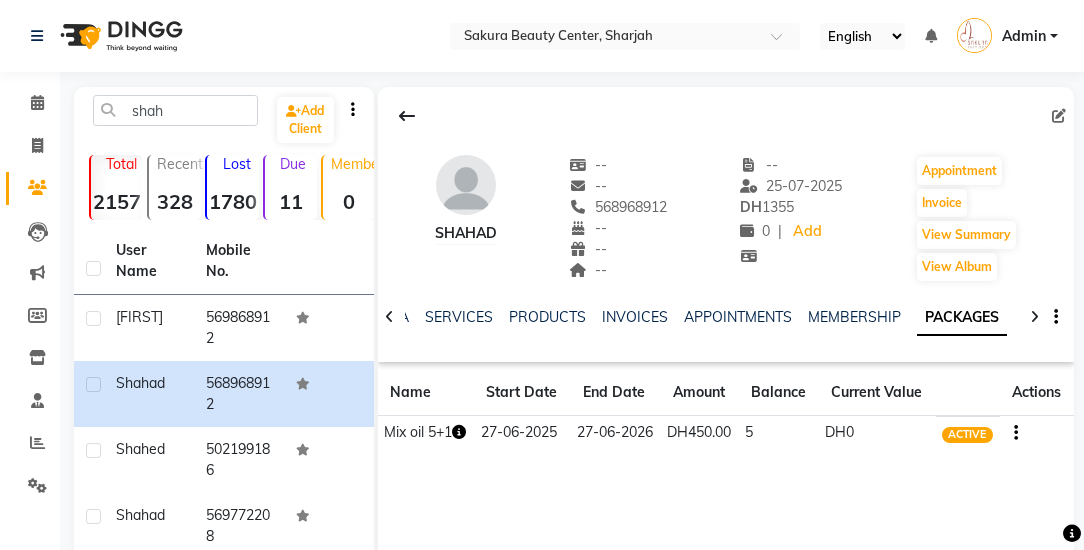 click on "NOTES FORMULA SERVICES PRODUCTS INVOICES APPOINTMENTS MEMBERSHIP PACKAGES VOUCHERS GIFTCARDS POINTS FORMS FAMILY CARDS WALLET" 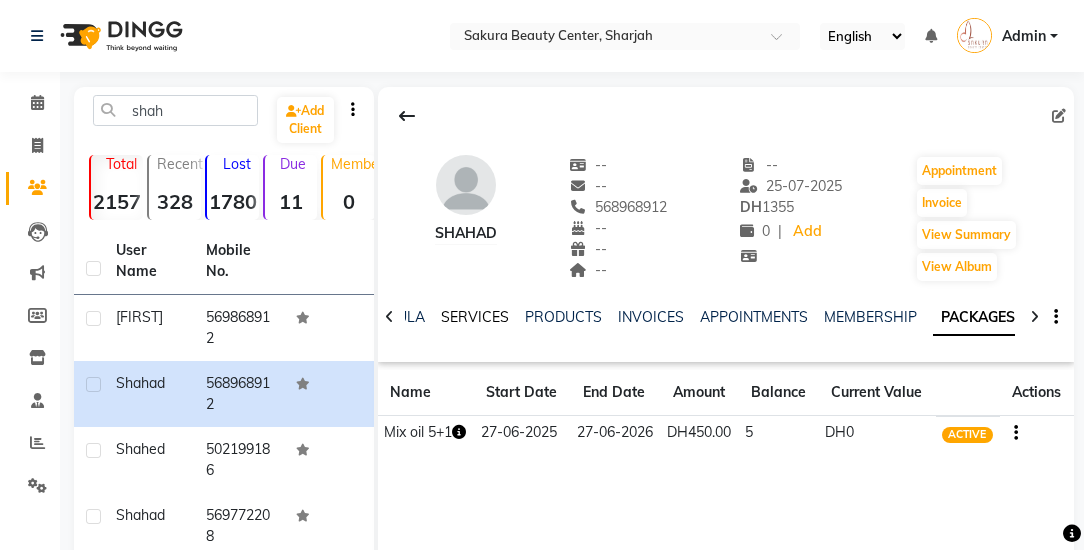 click on "SERVICES" 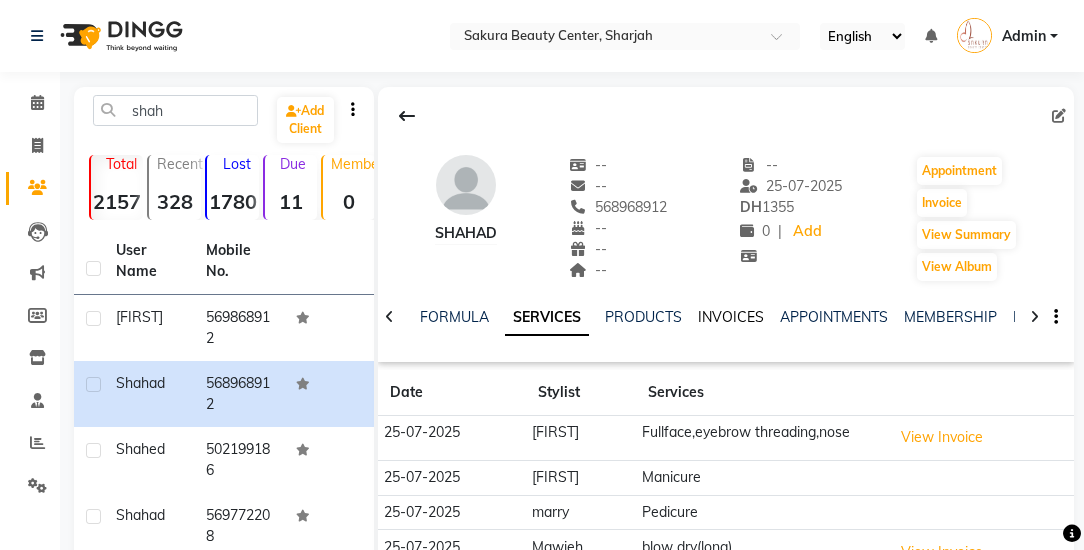click on "INVOICES" 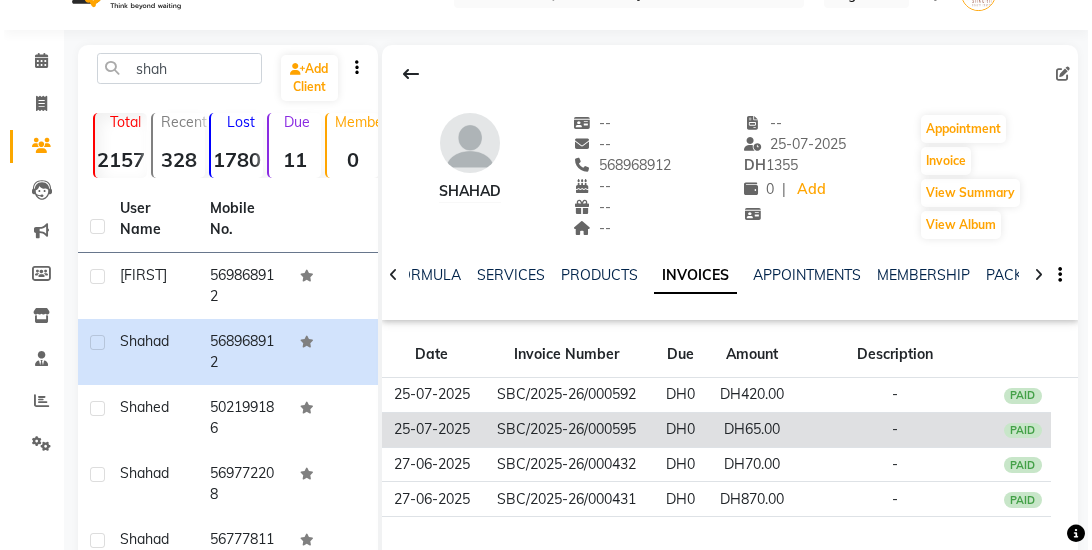 scroll, scrollTop: 114, scrollLeft: 0, axis: vertical 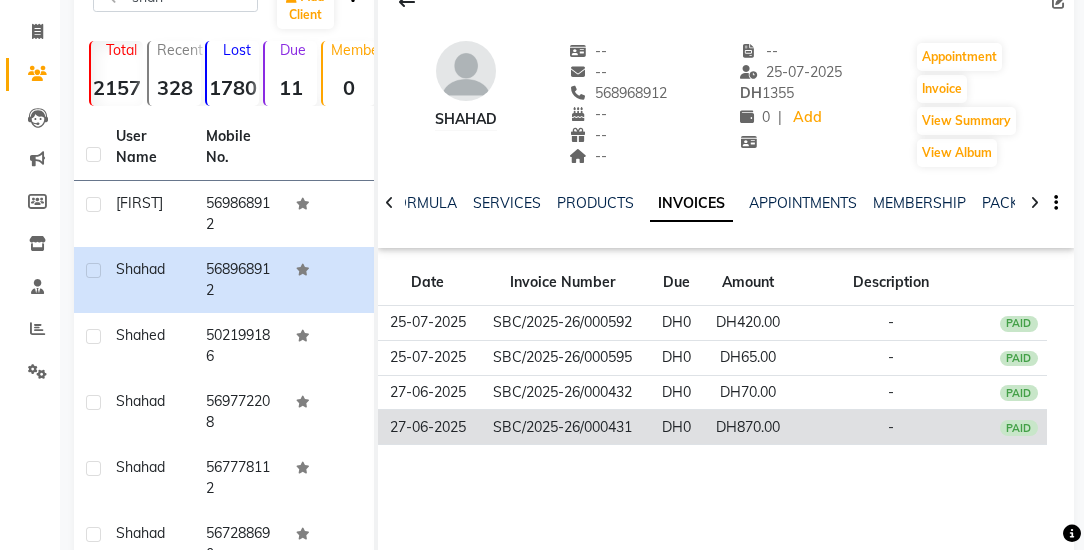click on "DH0" 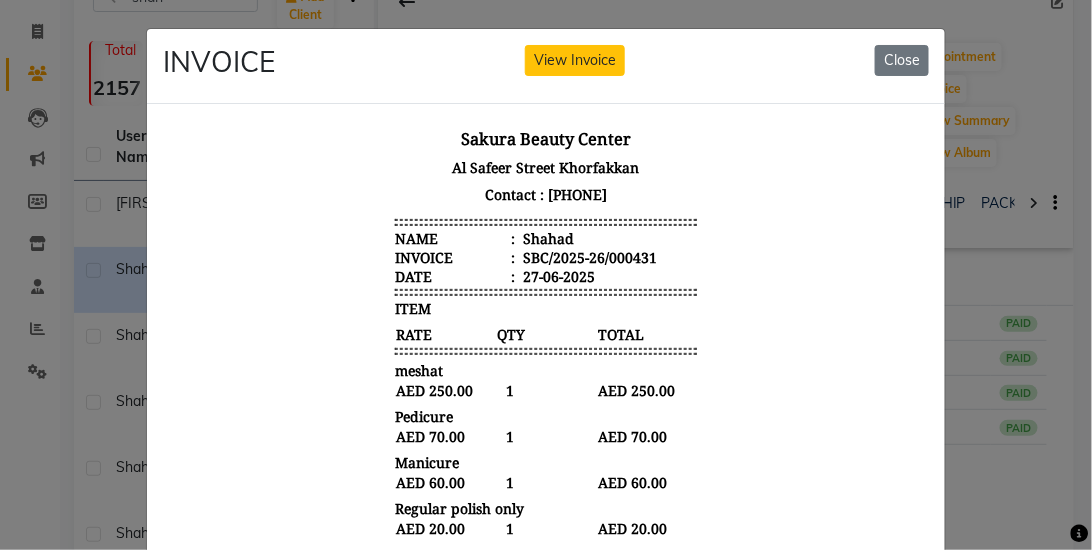 scroll, scrollTop: 16, scrollLeft: 0, axis: vertical 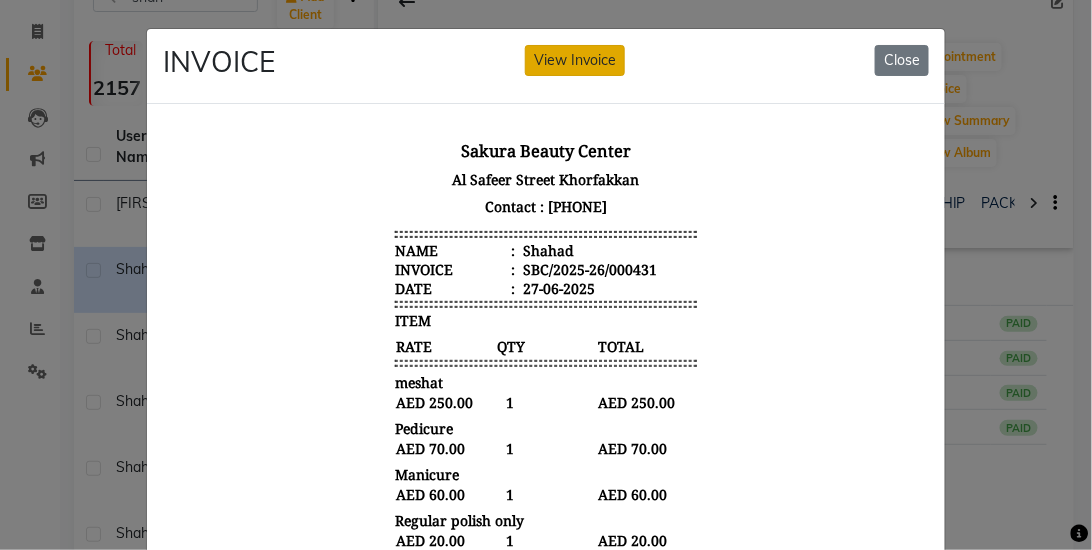 click on "View Invoice" 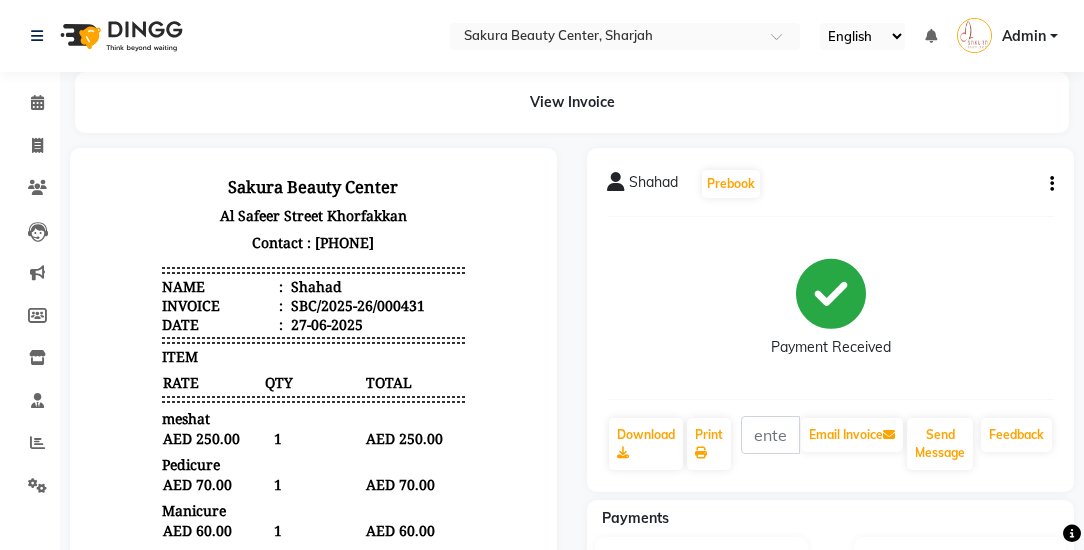 scroll, scrollTop: 16, scrollLeft: 0, axis: vertical 